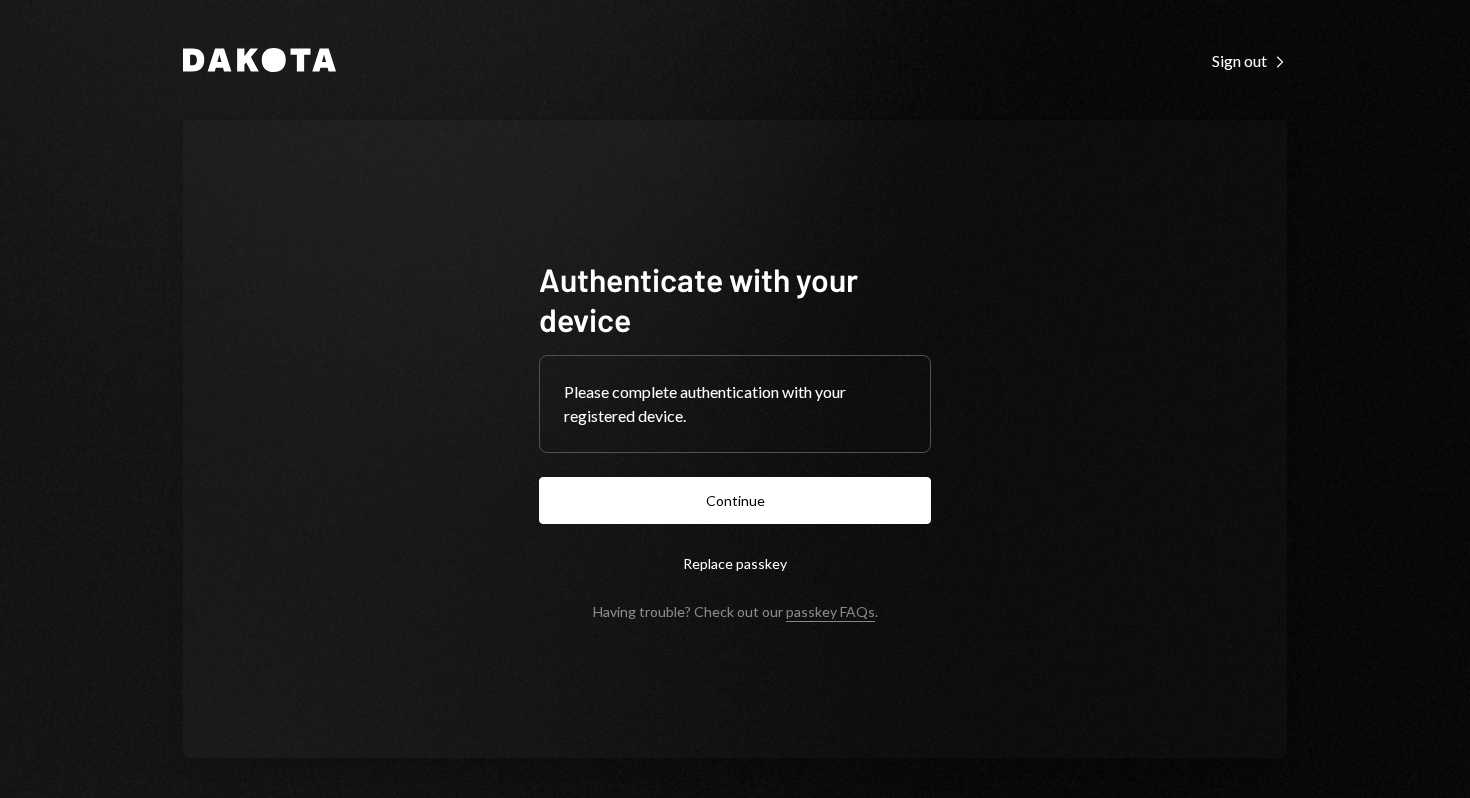scroll, scrollTop: 0, scrollLeft: 0, axis: both 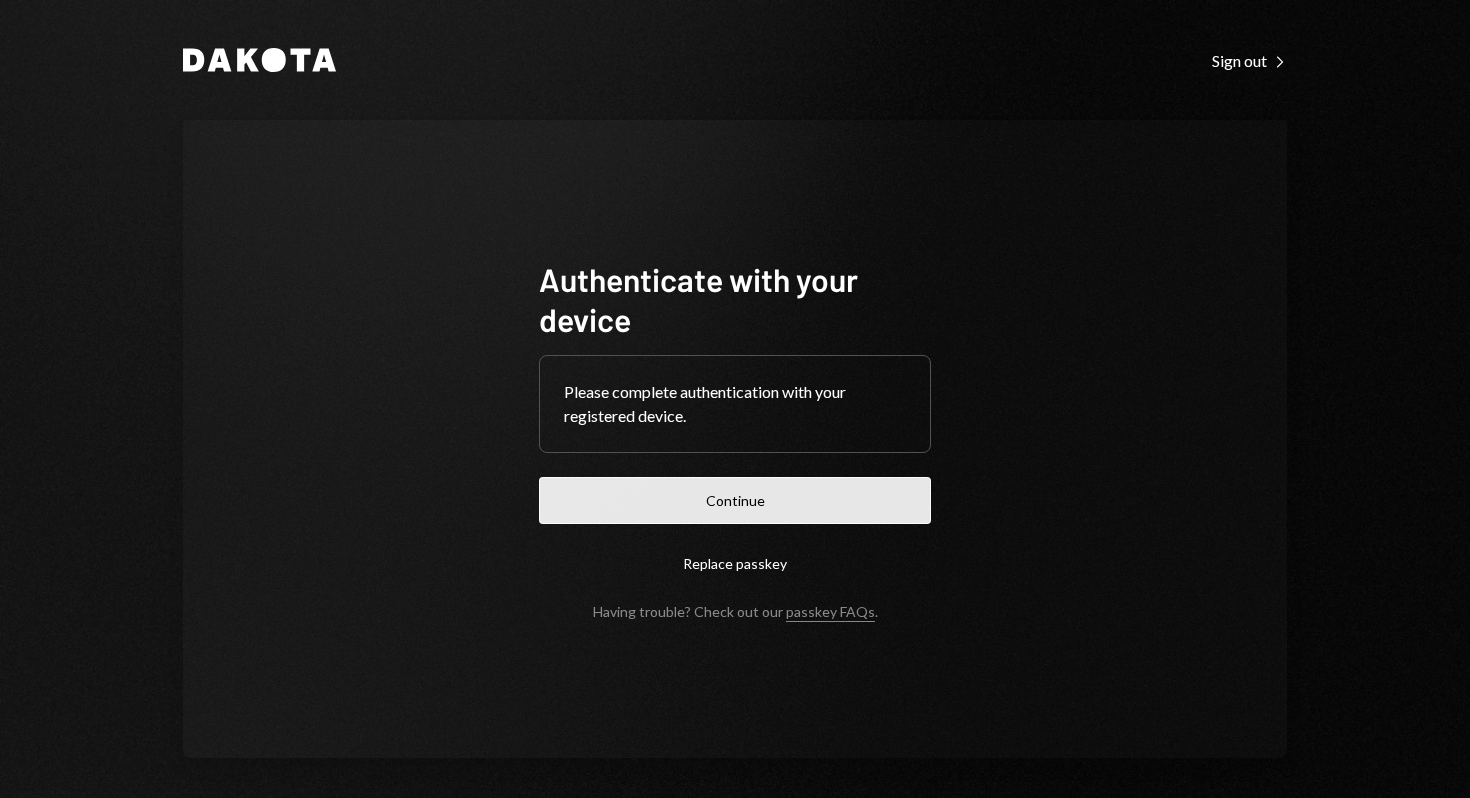 click on "Continue" at bounding box center (735, 500) 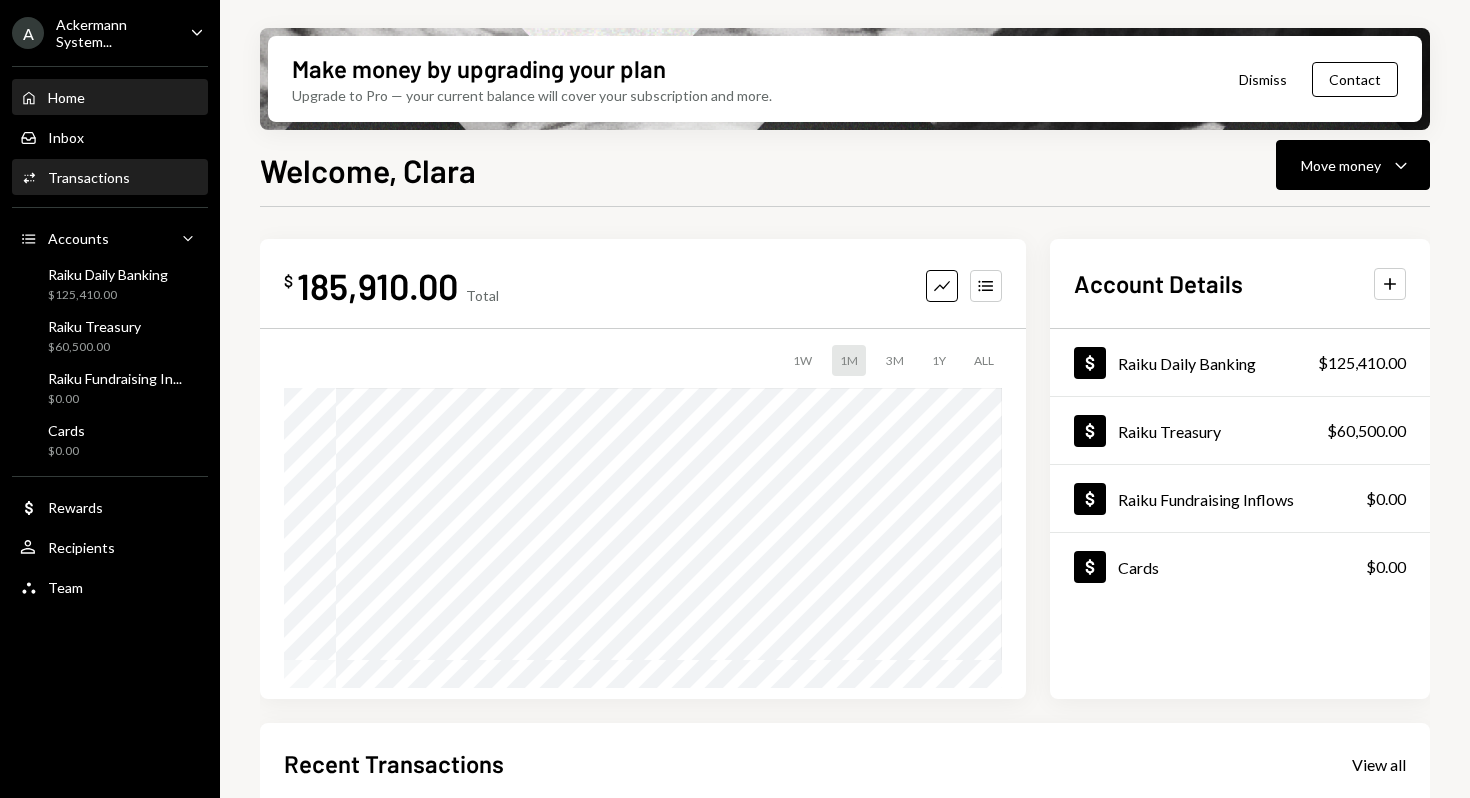 click on "Activities Transactions" at bounding box center [110, 178] 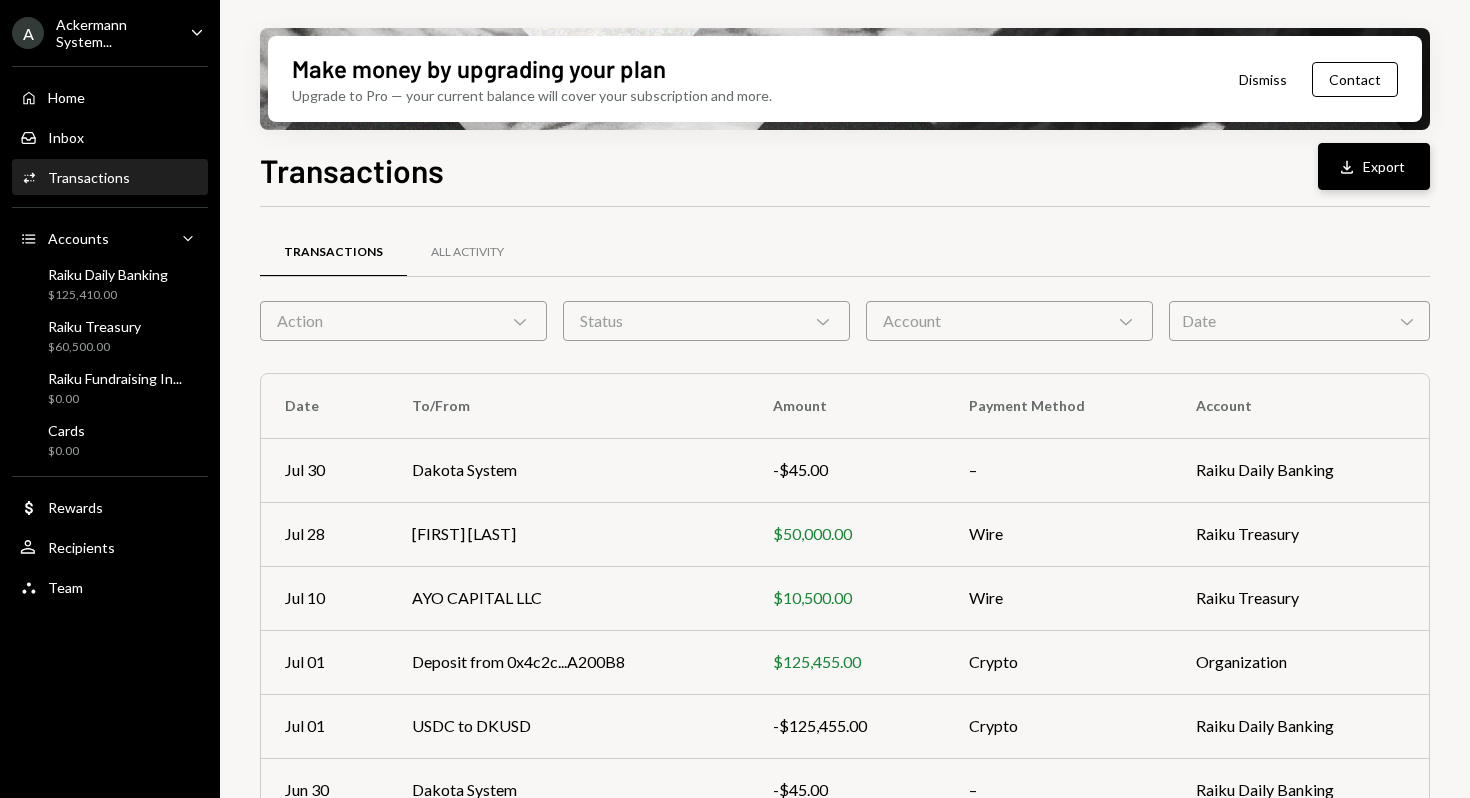 click on "Download Export" at bounding box center (1374, 166) 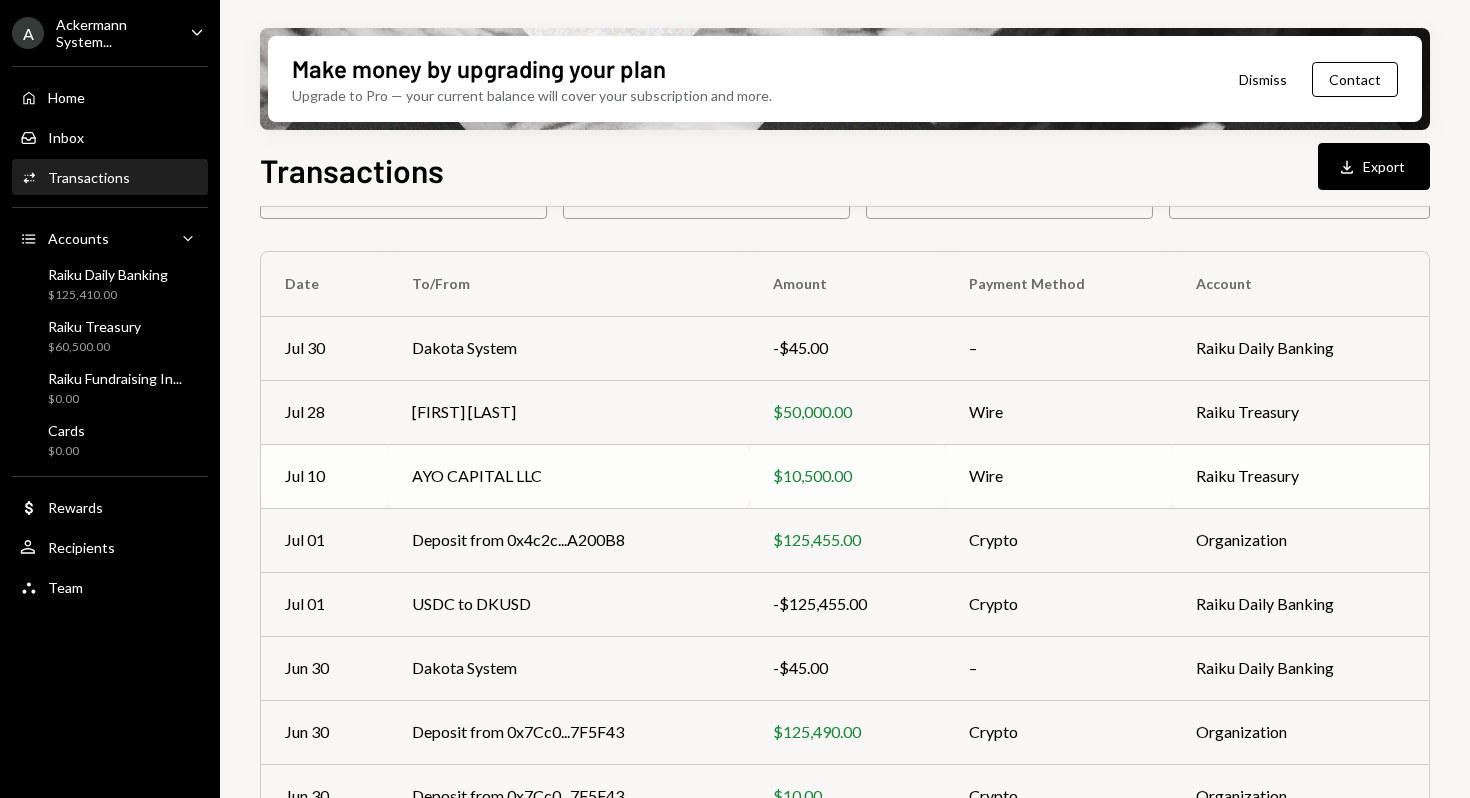scroll, scrollTop: 0, scrollLeft: 0, axis: both 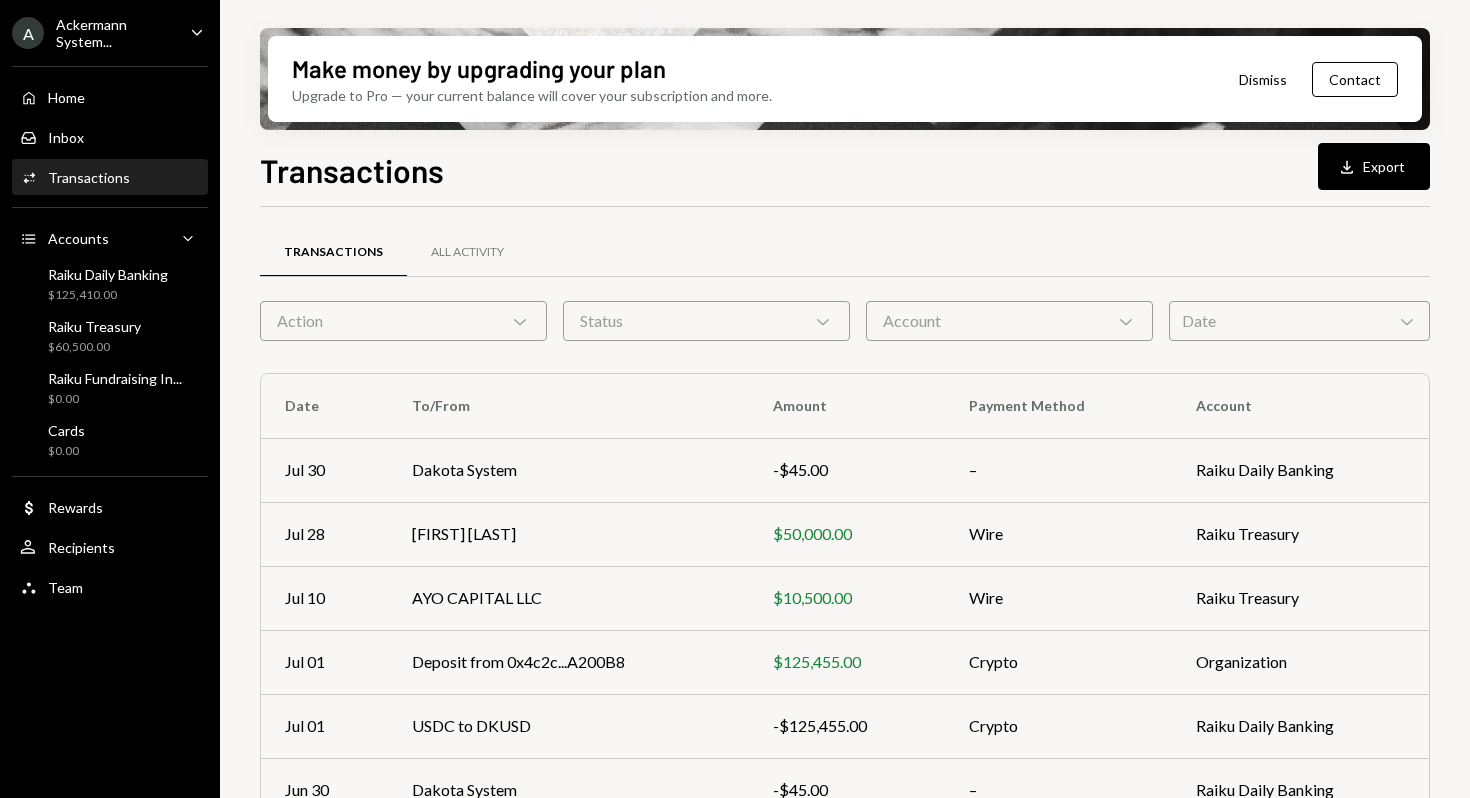 click on "Date Chevron Down" at bounding box center [1299, 321] 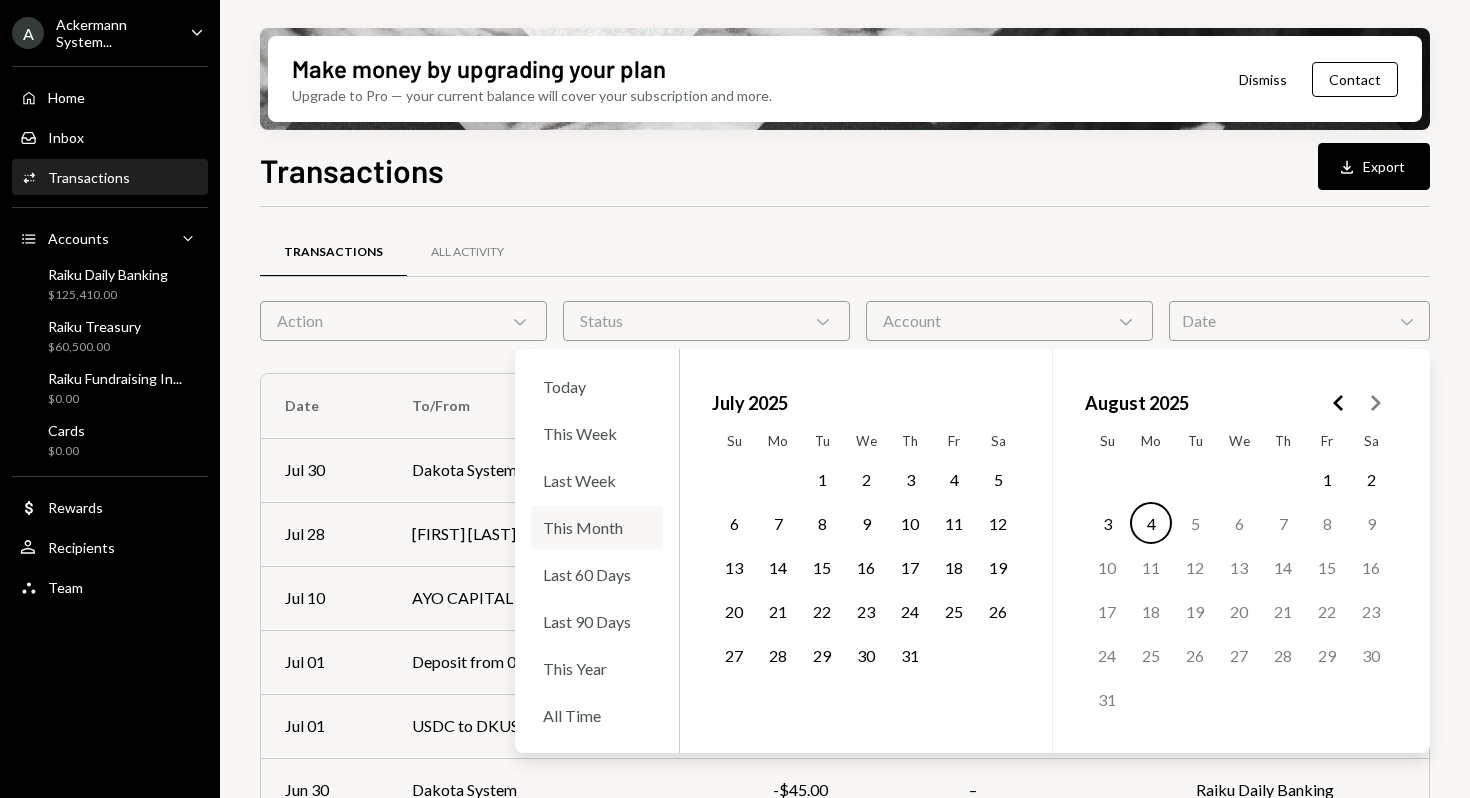 click on "This Month" at bounding box center [597, 527] 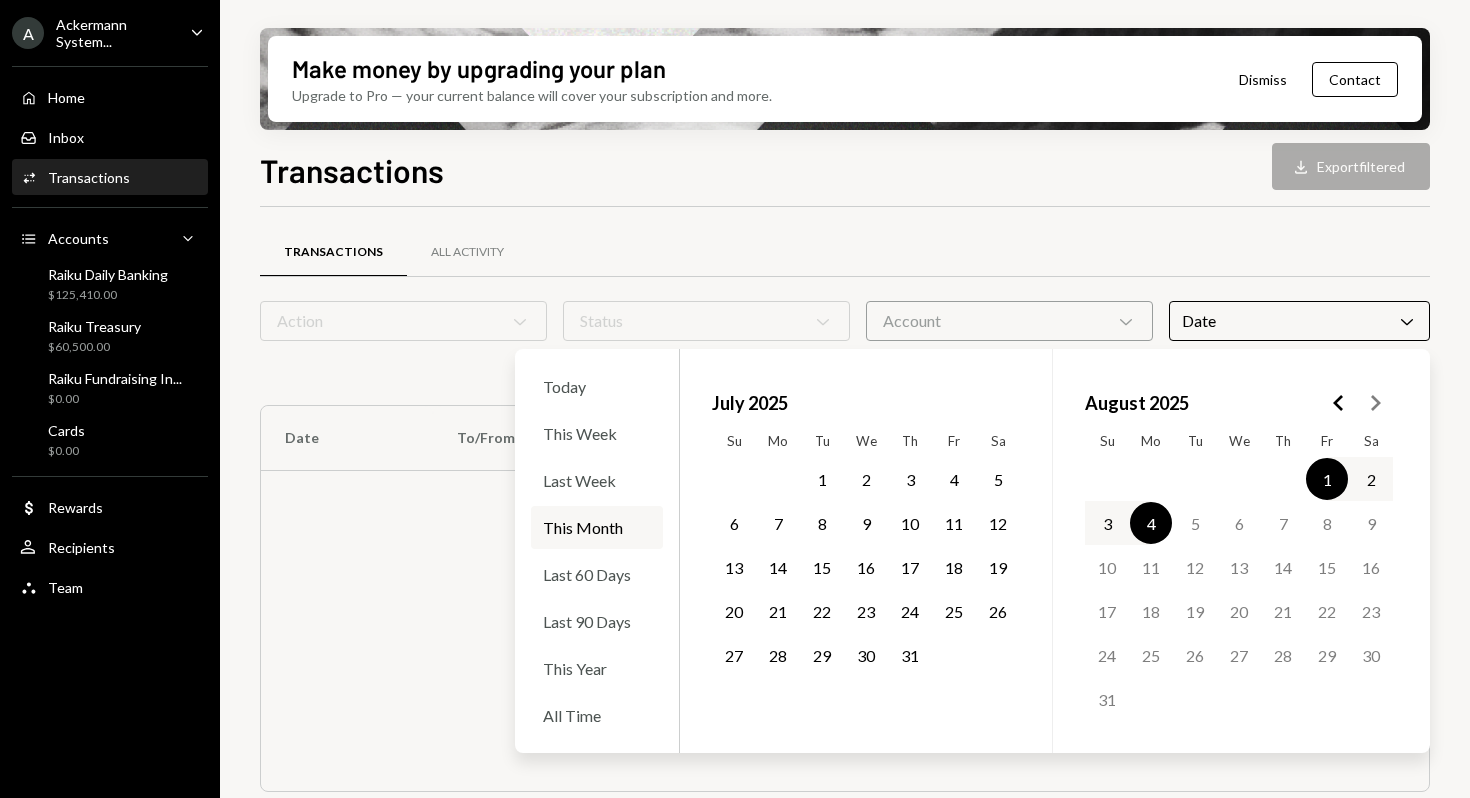 click on "1" at bounding box center [822, 479] 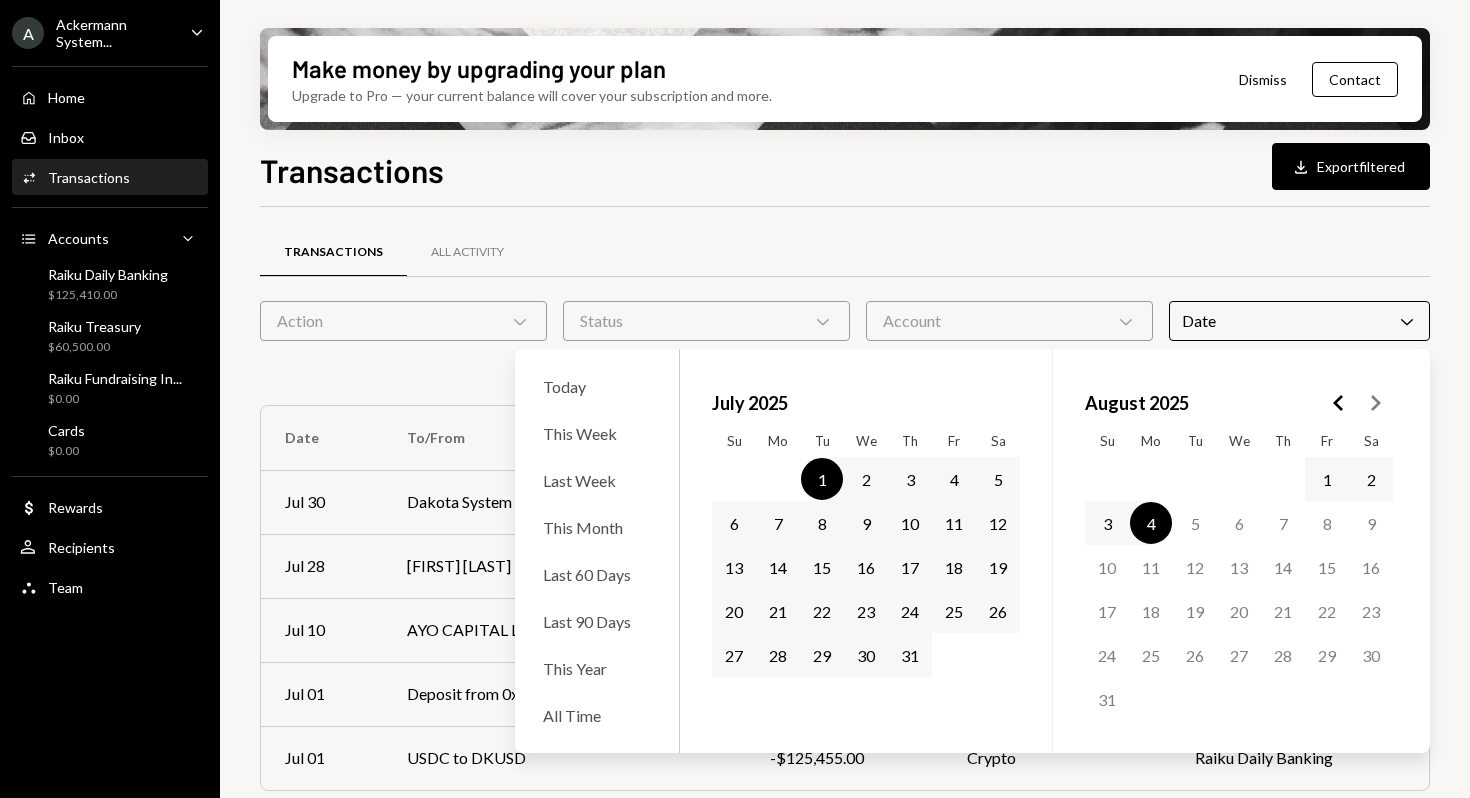 click on "31" at bounding box center (910, 655) 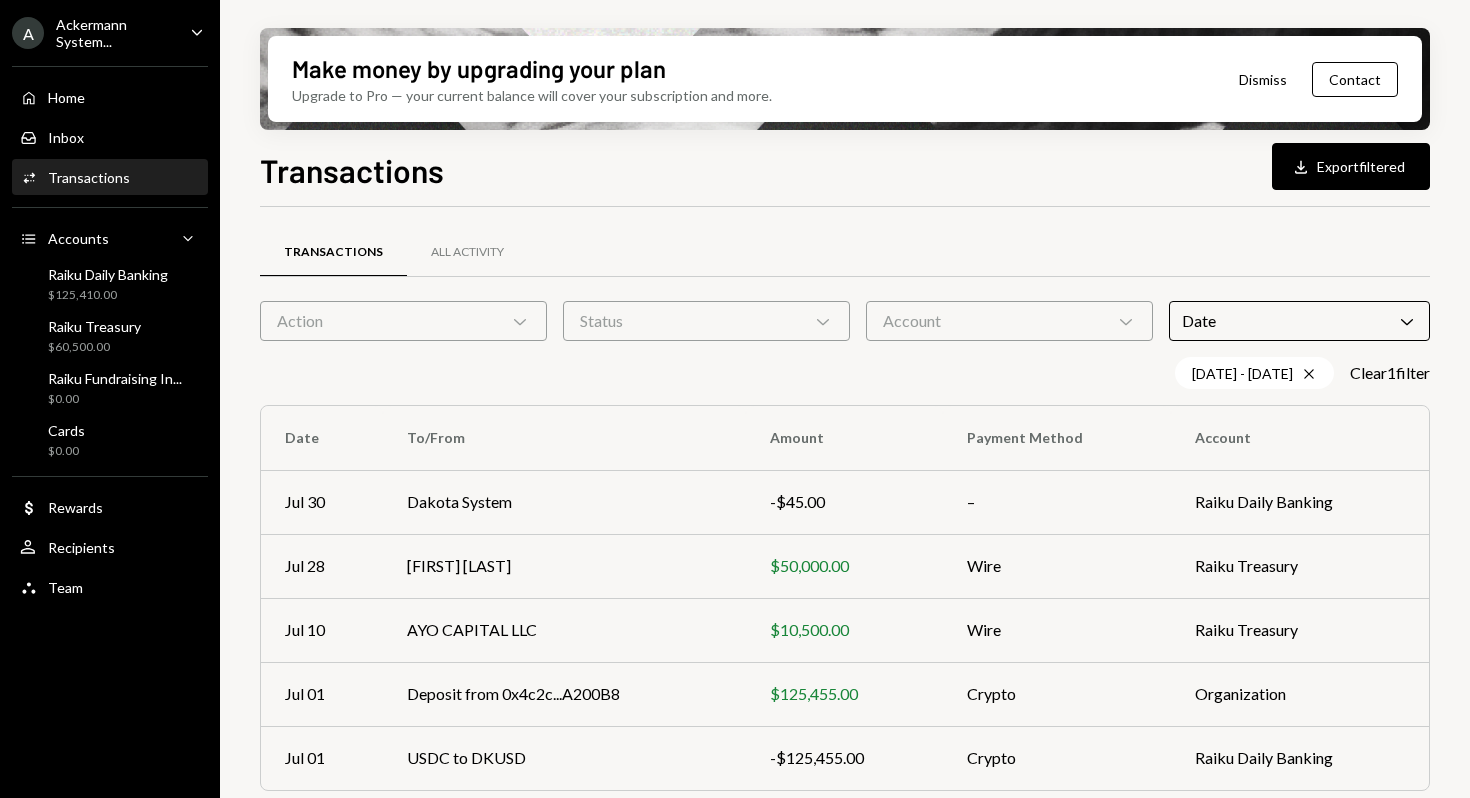 click on "Transactions All Activity Action Chevron Down Status Chevron Down Account Chevron Down Date Chevron Down [DATE] - [DATE] Cross Clear  1  filter Date To/From Amount Payment Method Account Jul 30 [LAST] System -$45.00 – Raiku Daily Banking Jul 28 [FIRST] [LAST] $50,000.00 Wire Raiku Treasury Jul 10 AYO CAPITAL LLC $10,500.00 Wire Raiku Treasury Jul 01 Deposit from 0x4c2c...A200B8 $125,455.00 Crypto Organization Jul 01 USDC to DKUSD -$125,455.00 Crypto Raiku Daily Banking" at bounding box center [845, 519] 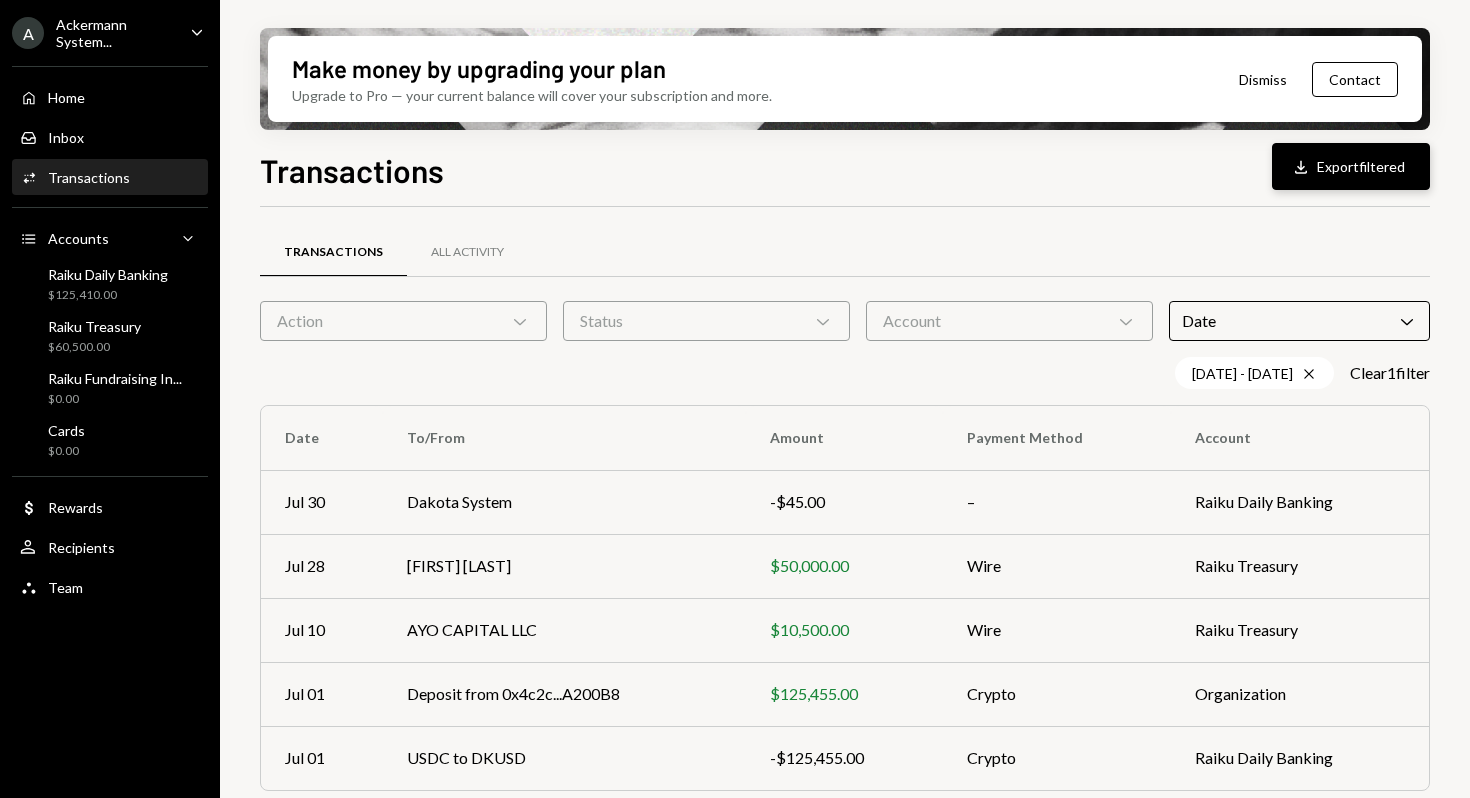 click on "Download Export  filtered" at bounding box center [1351, 166] 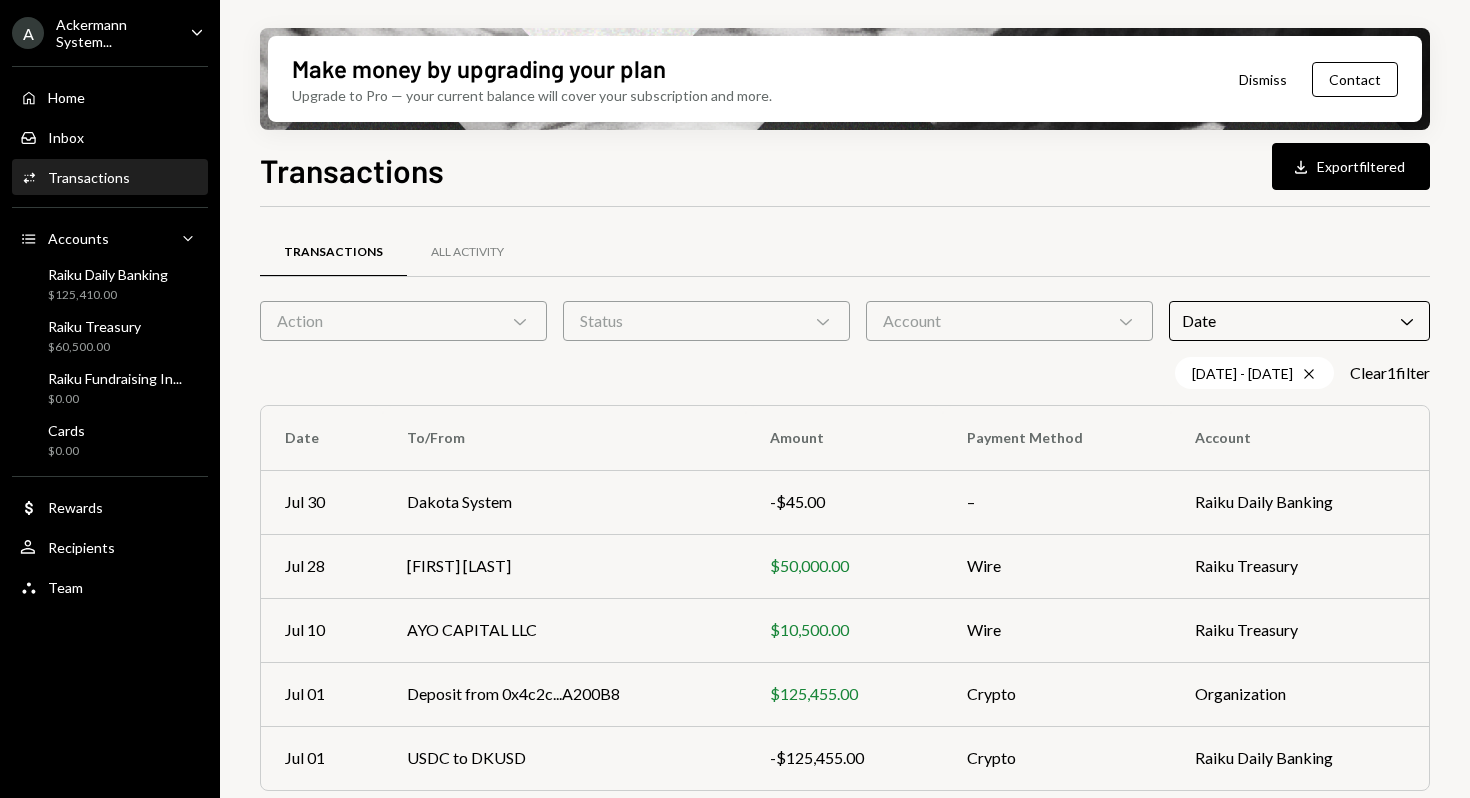 click on "Ackermann System..." at bounding box center [115, 33] 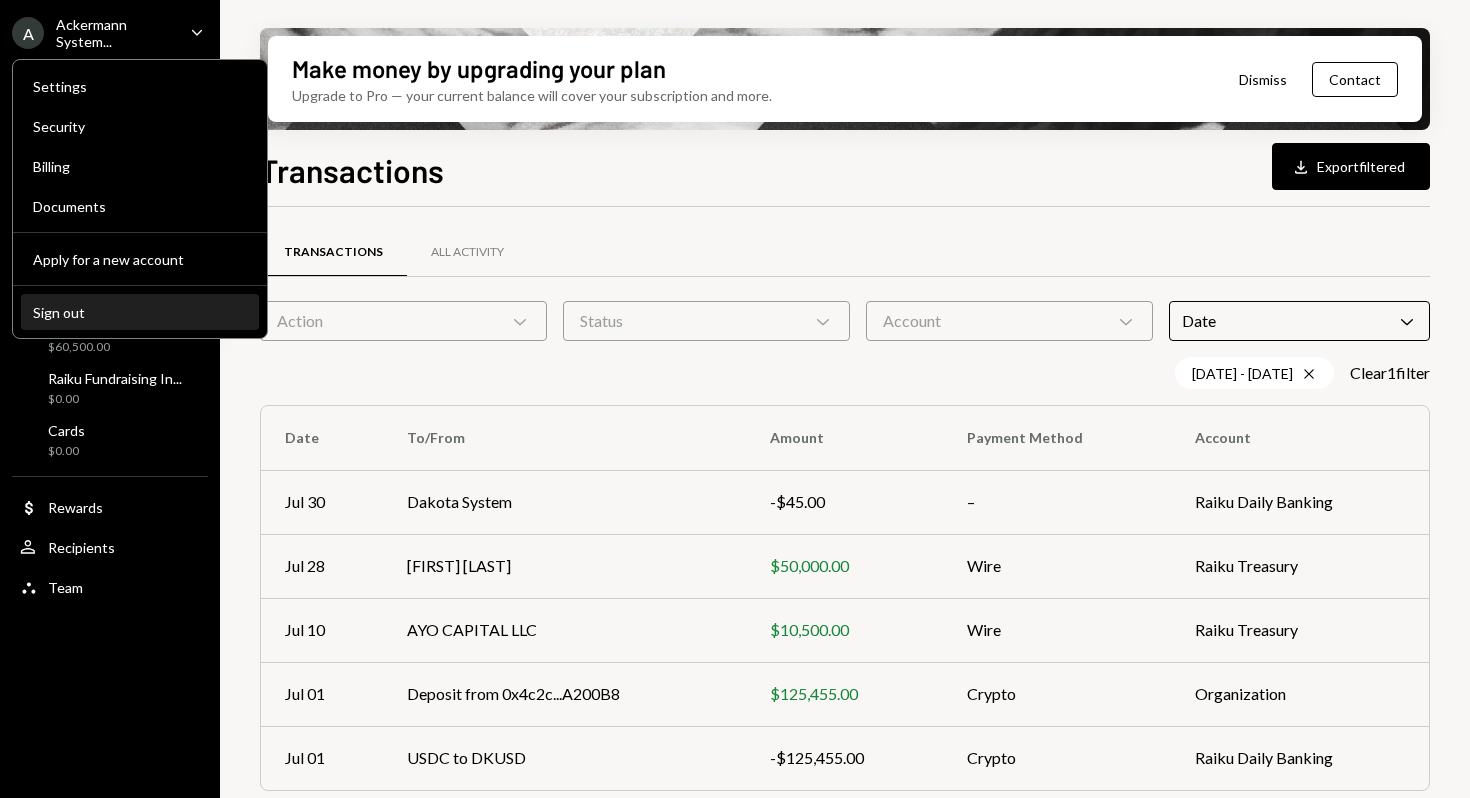 click on "Sign out" at bounding box center (140, 312) 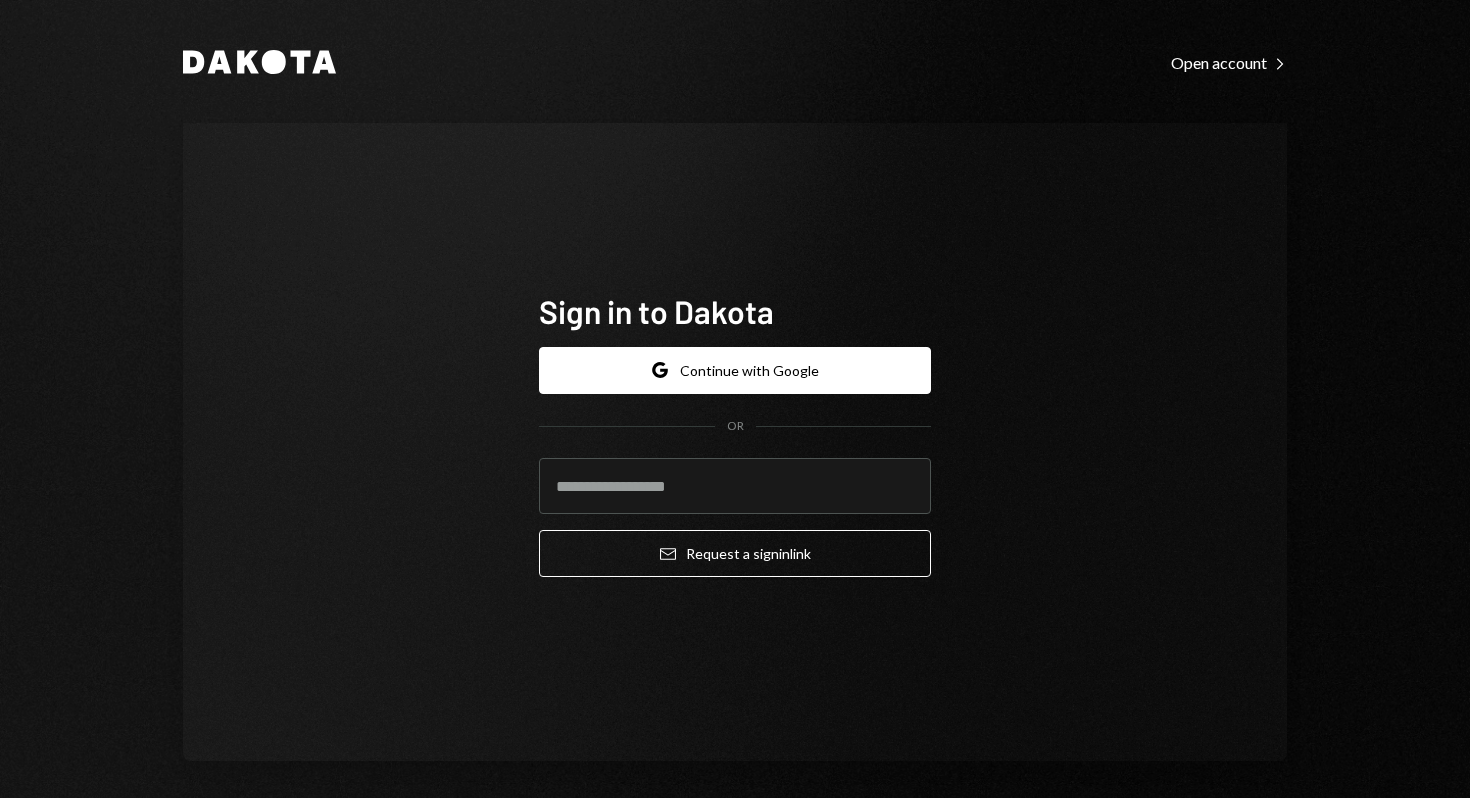 type on "**********" 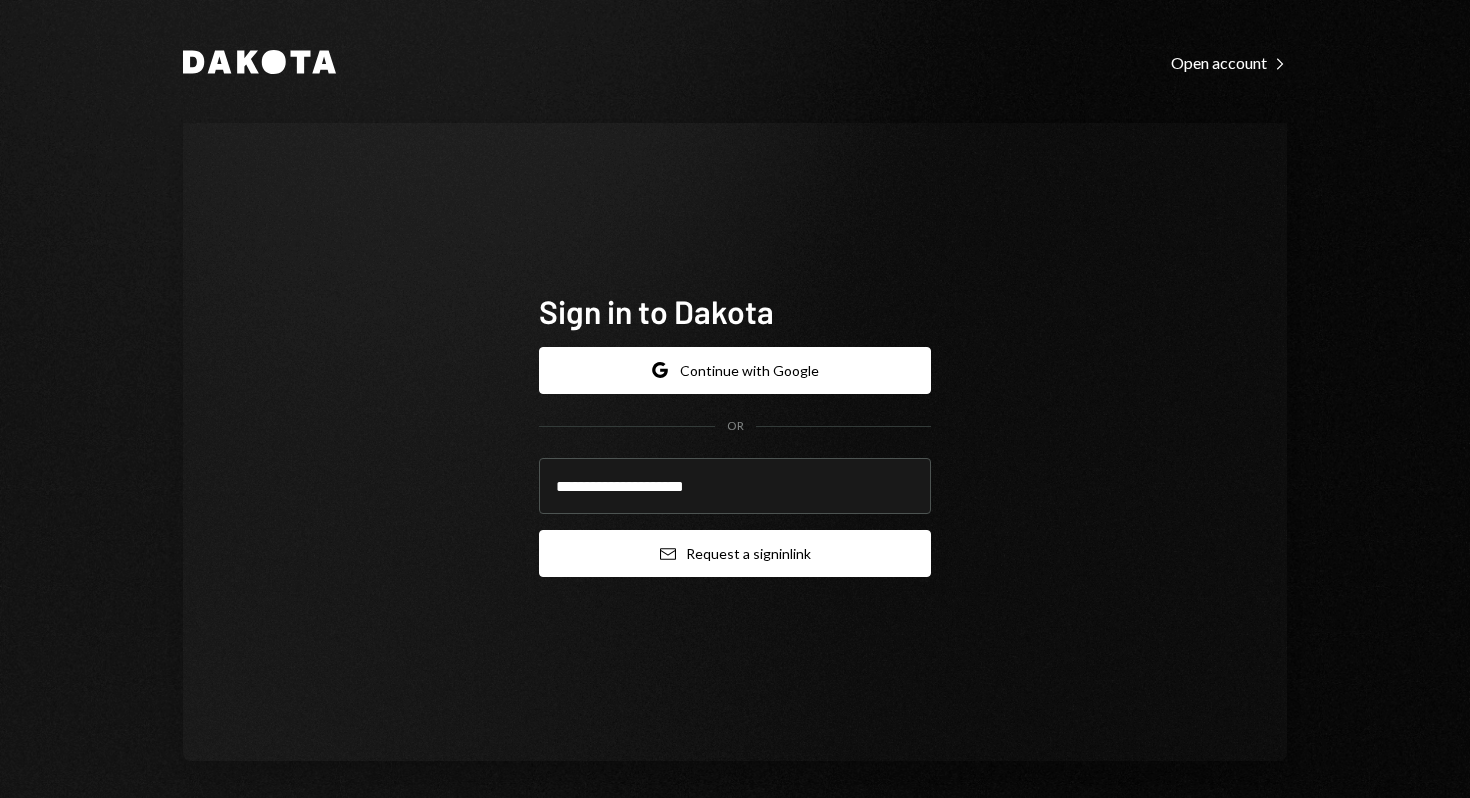 click on "Email Request a sign  in  link" at bounding box center (735, 553) 